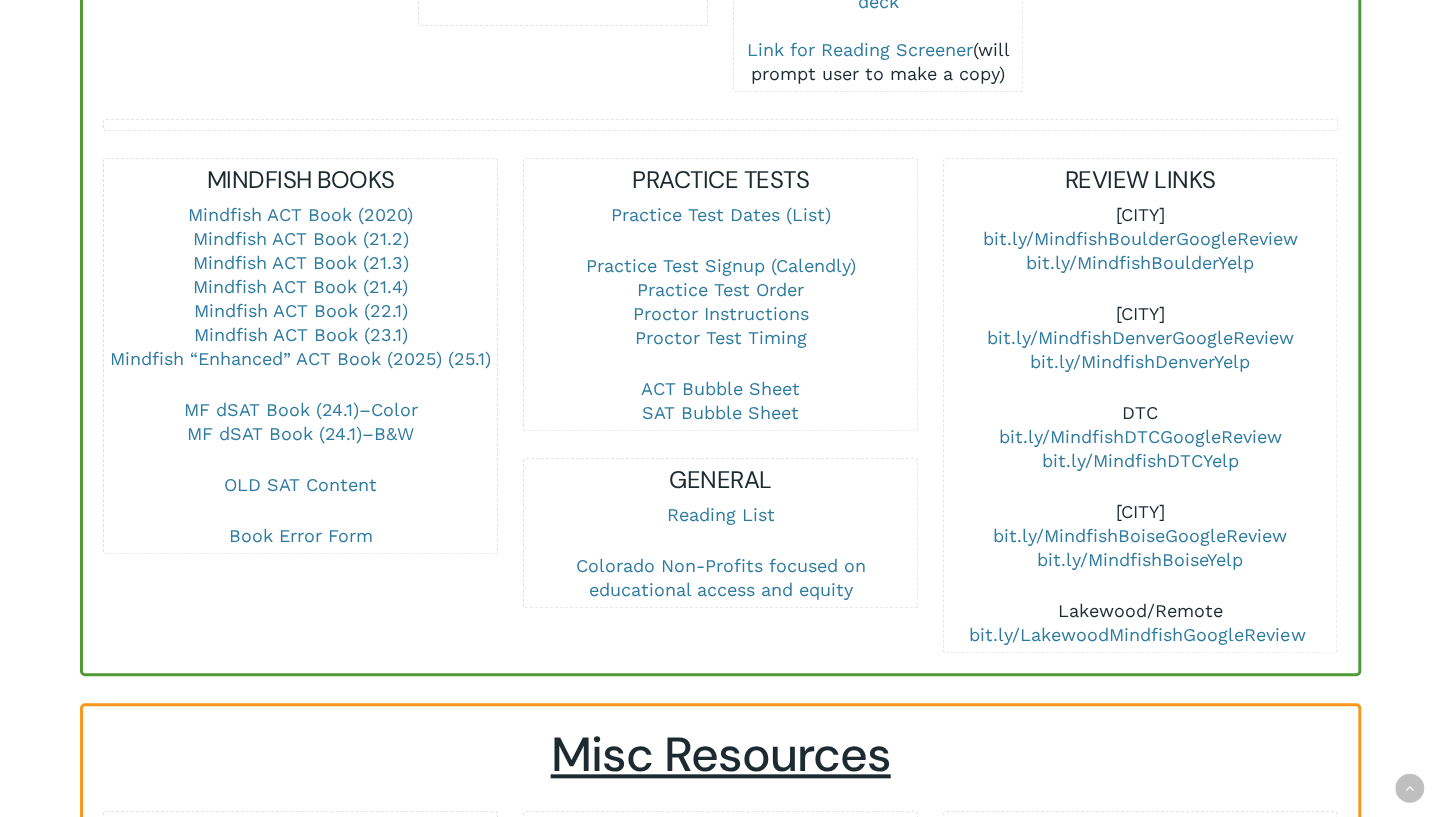 scroll, scrollTop: 0, scrollLeft: 0, axis: both 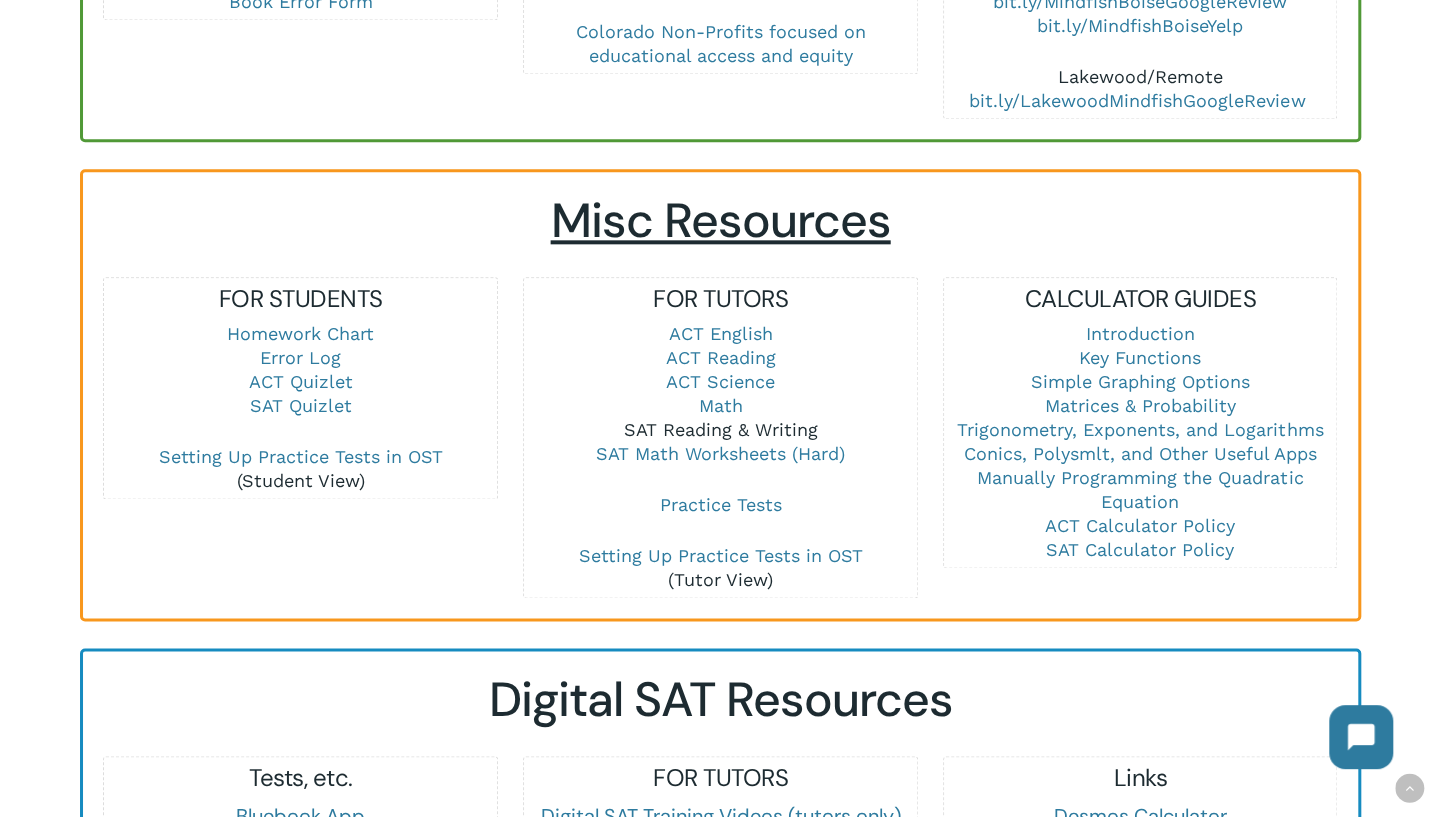 click on "SAT Reading & Writing" at bounding box center [720, 429] 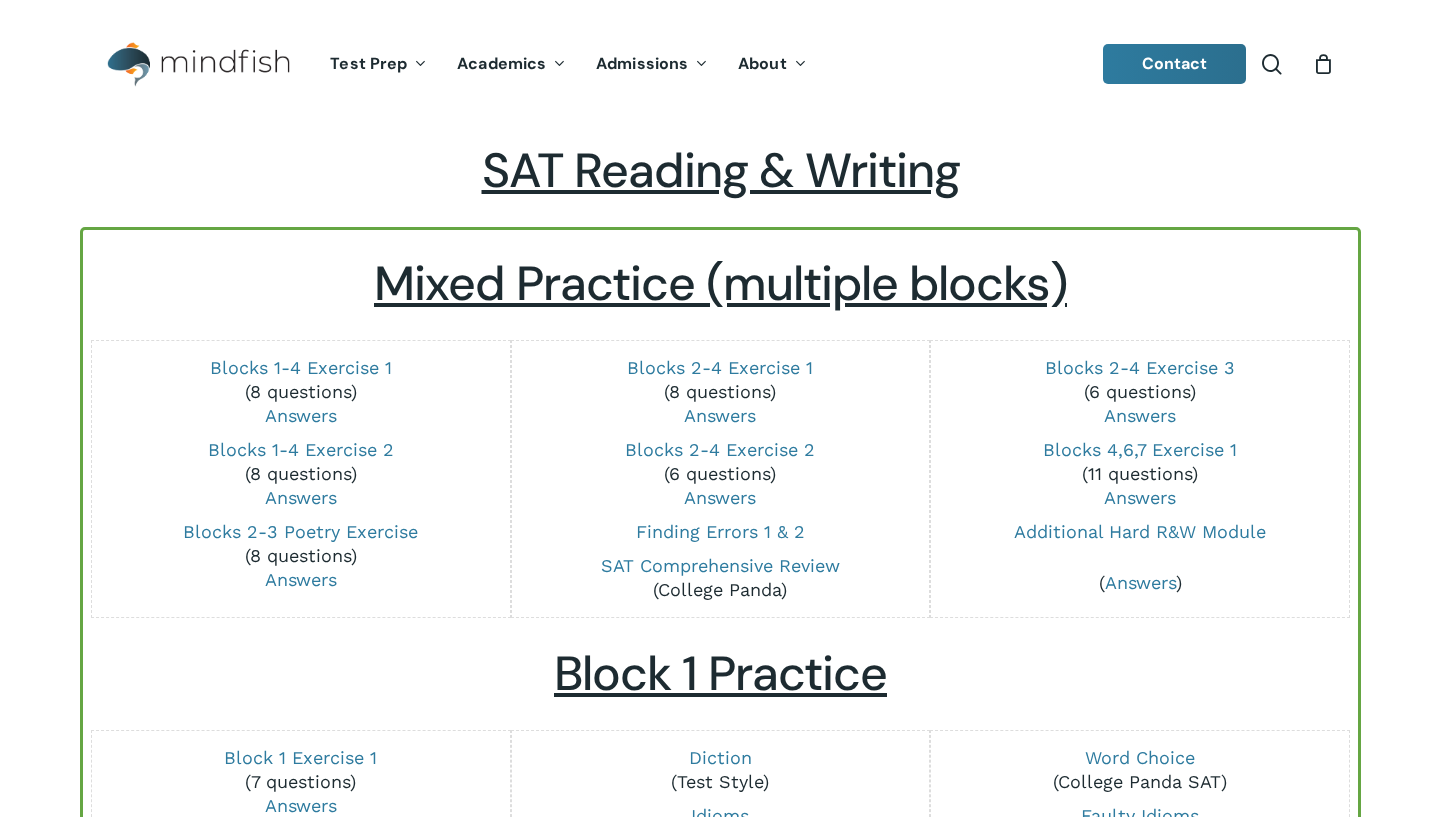 scroll, scrollTop: 0, scrollLeft: 0, axis: both 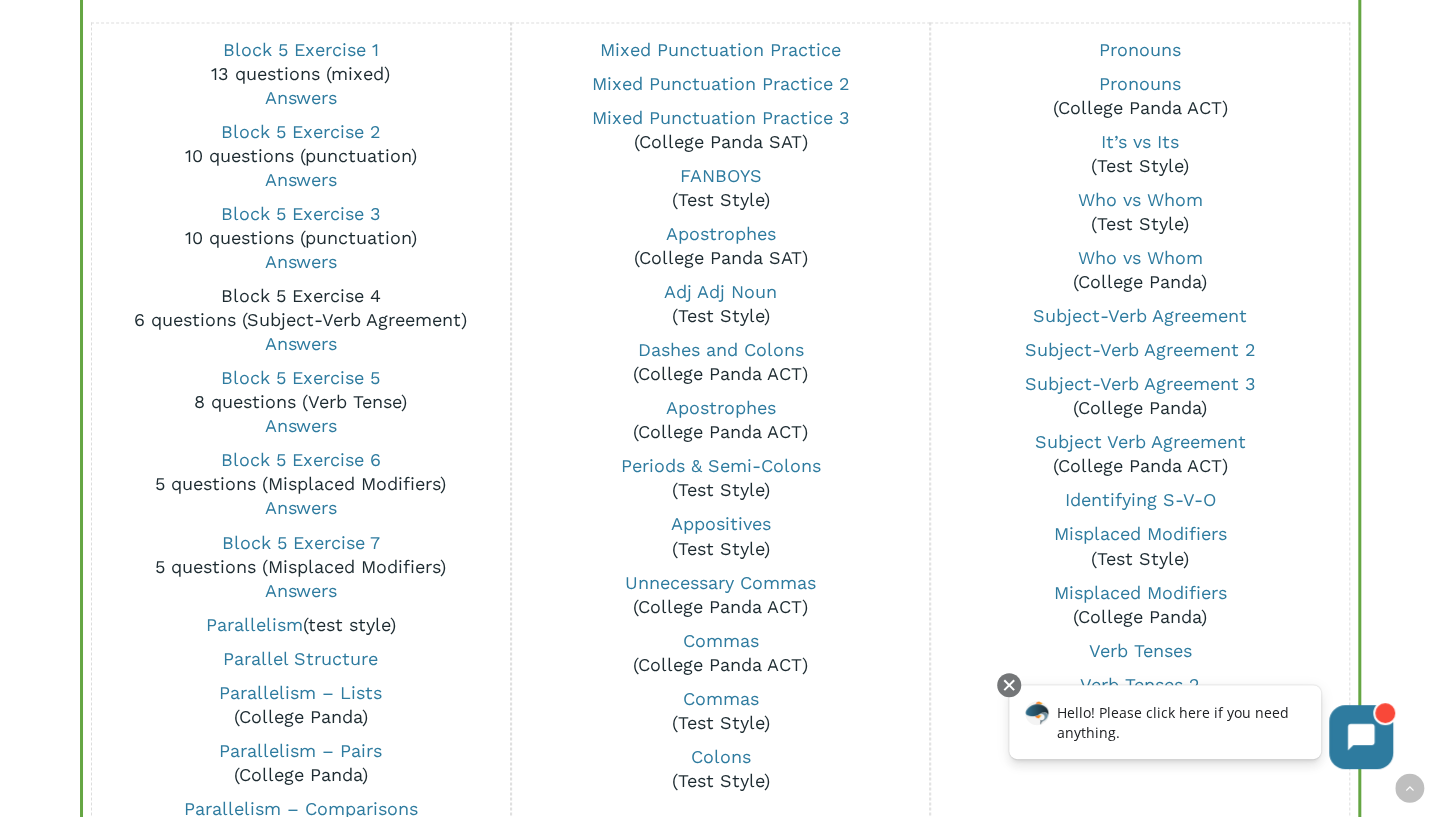 click on "Block 5 Exercise 4" at bounding box center [301, 295] 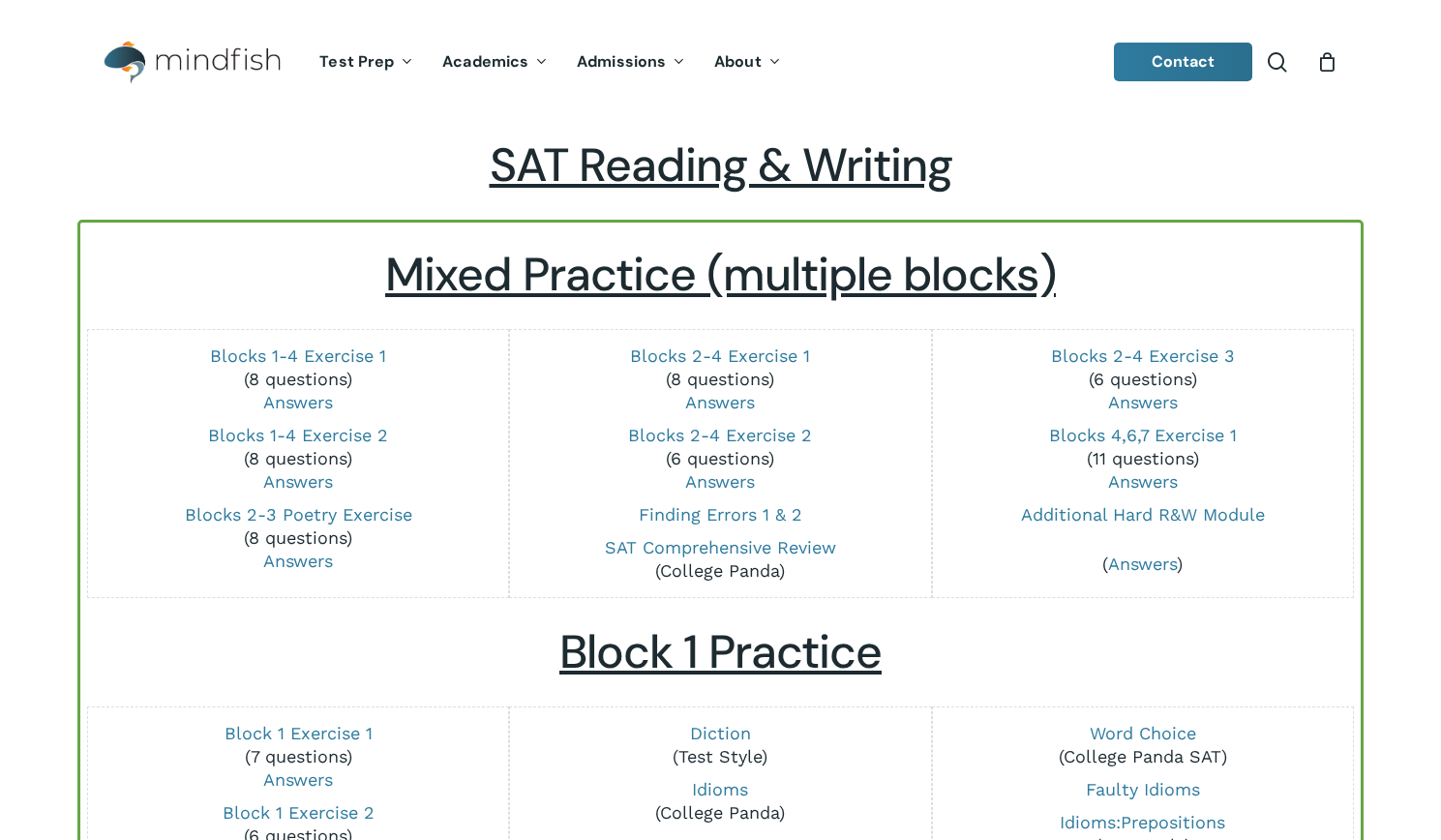 scroll, scrollTop: 1564, scrollLeft: 0, axis: vertical 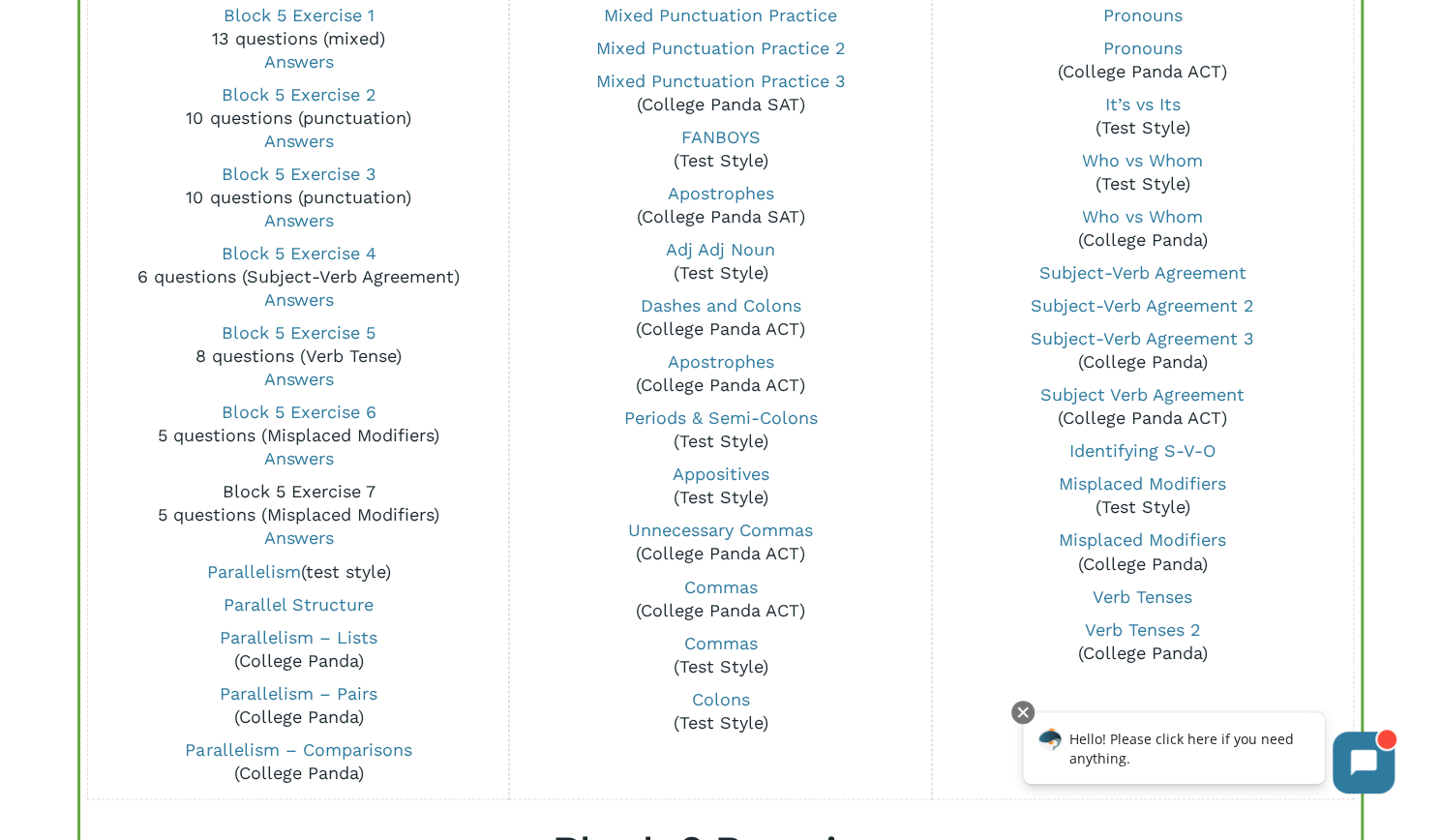 click on "Block 5 Exercise 7" at bounding box center [298, 491] 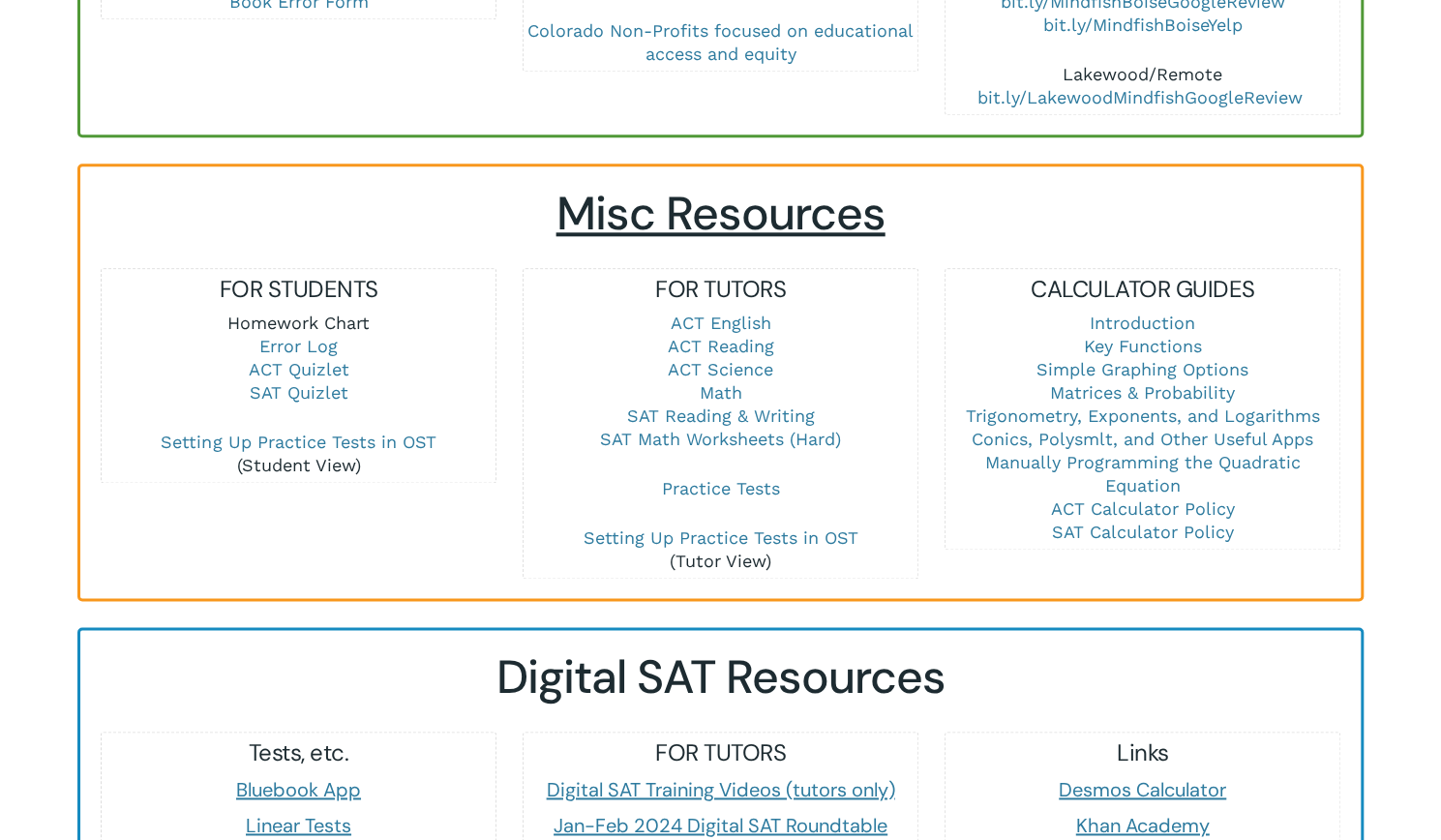 scroll, scrollTop: 1171, scrollLeft: 0, axis: vertical 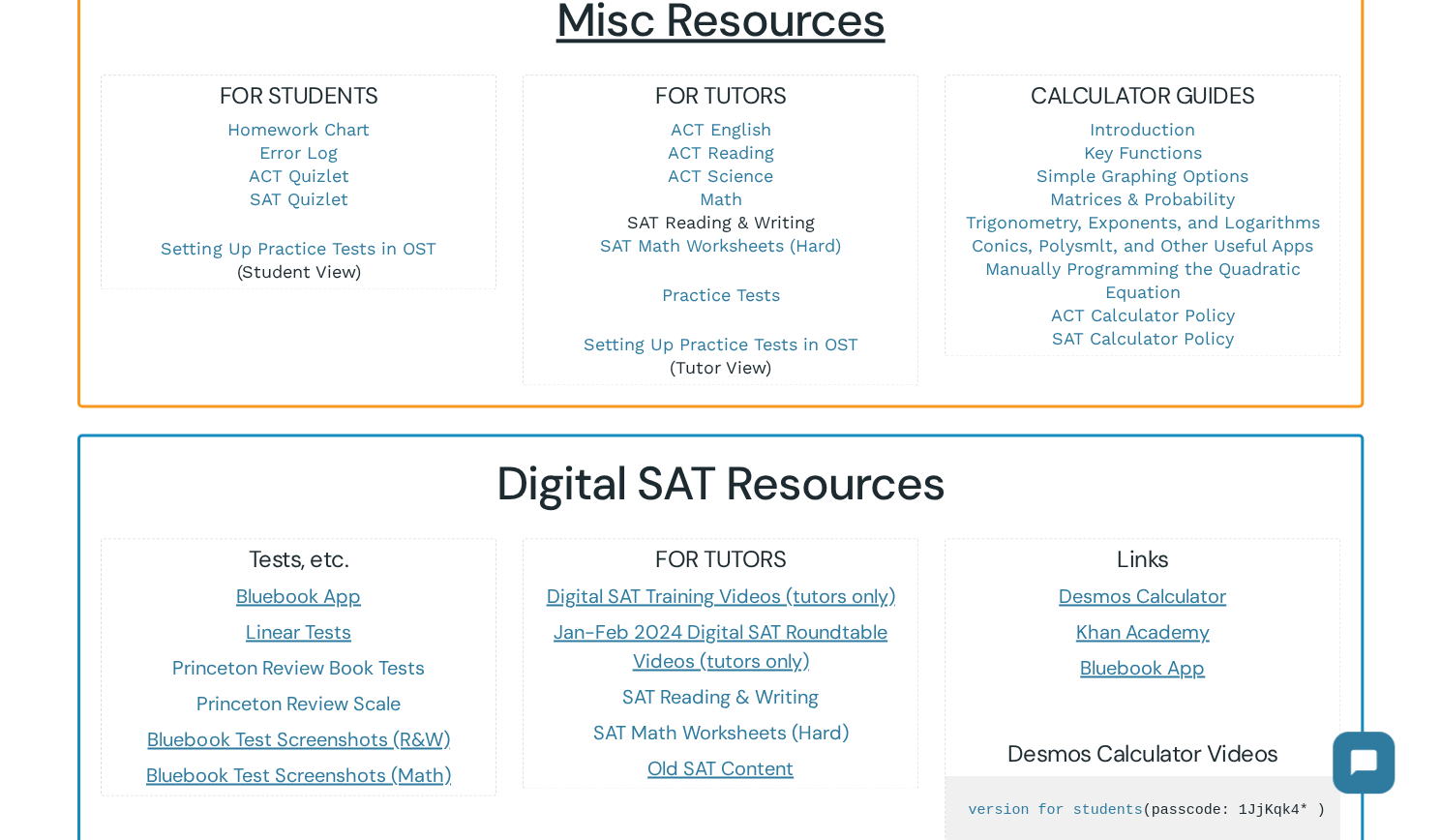 click on "SAT Reading & Writing" at bounding box center (720, 222) 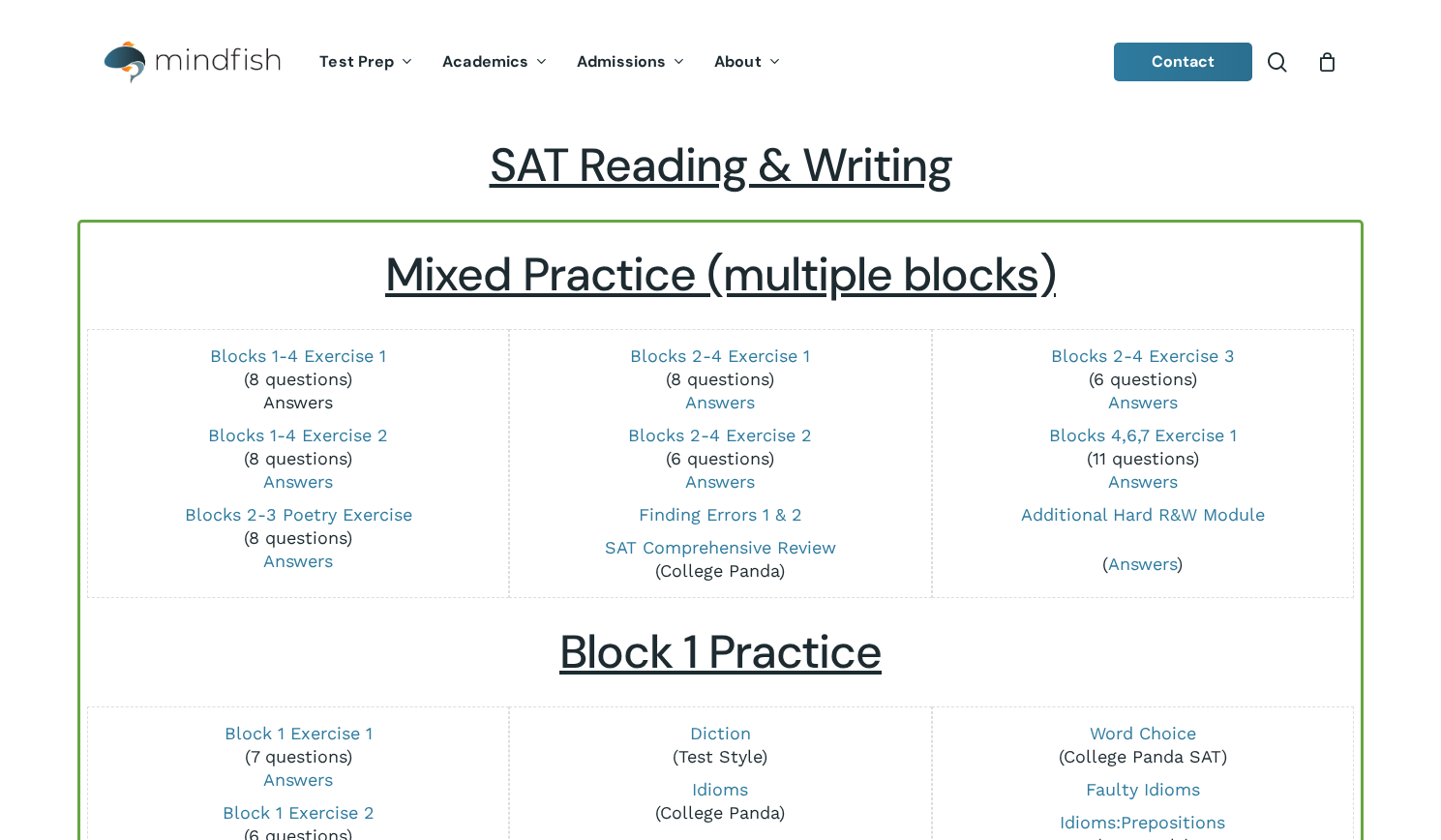 scroll, scrollTop: 0, scrollLeft: 0, axis: both 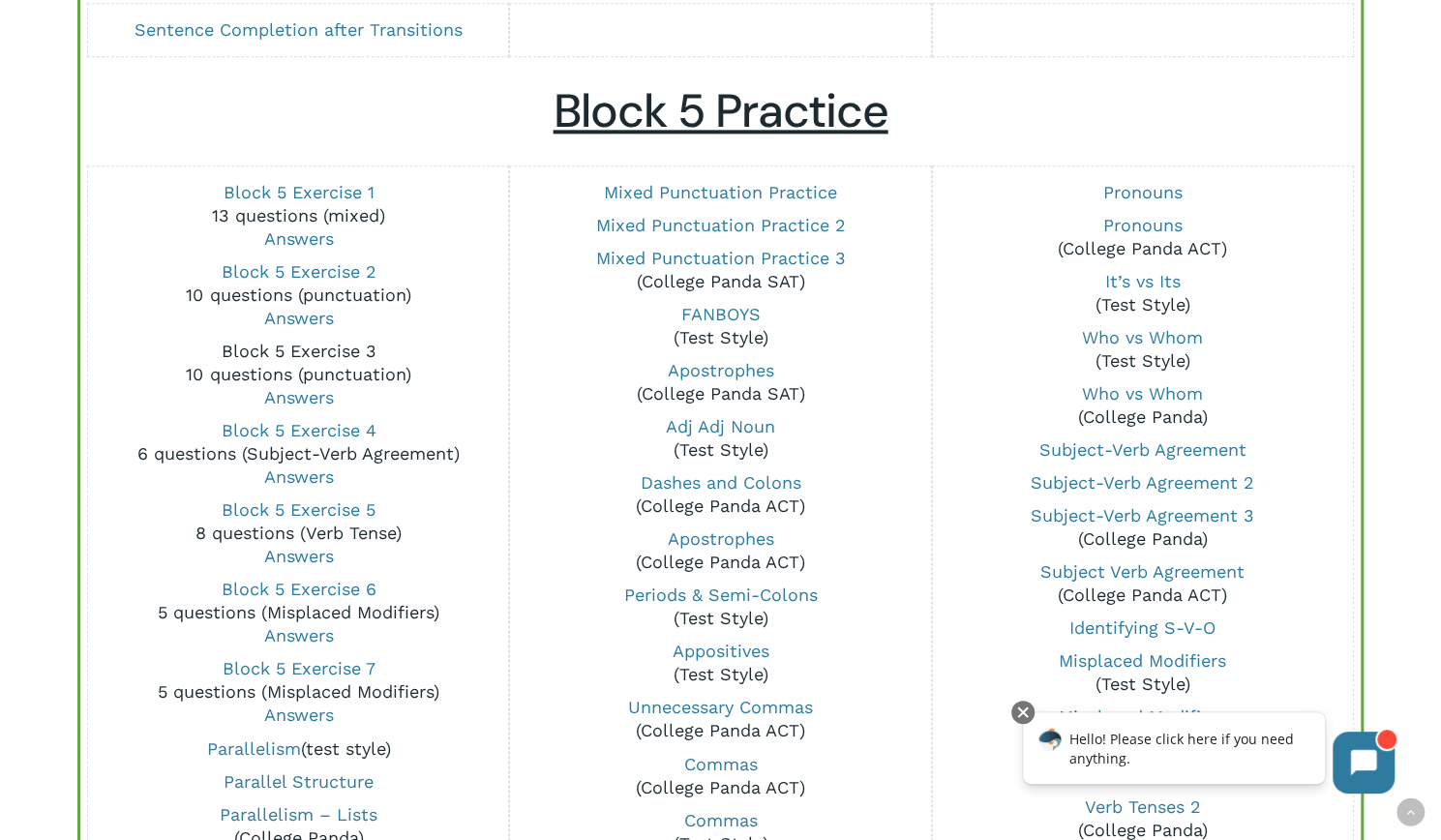 click on "Block 5 Exercise 3" at bounding box center [298, 350] 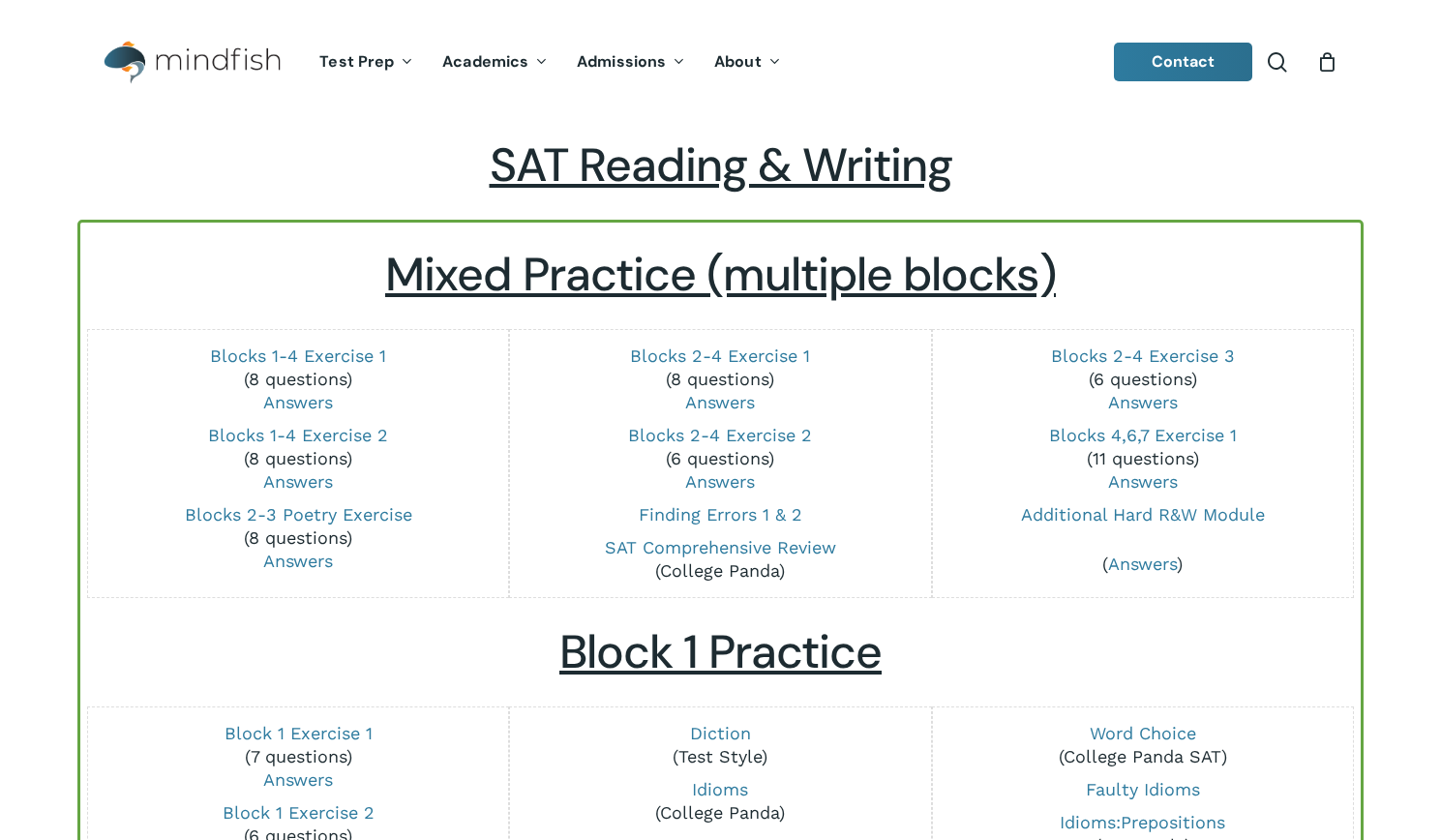 scroll, scrollTop: 1420, scrollLeft: 0, axis: vertical 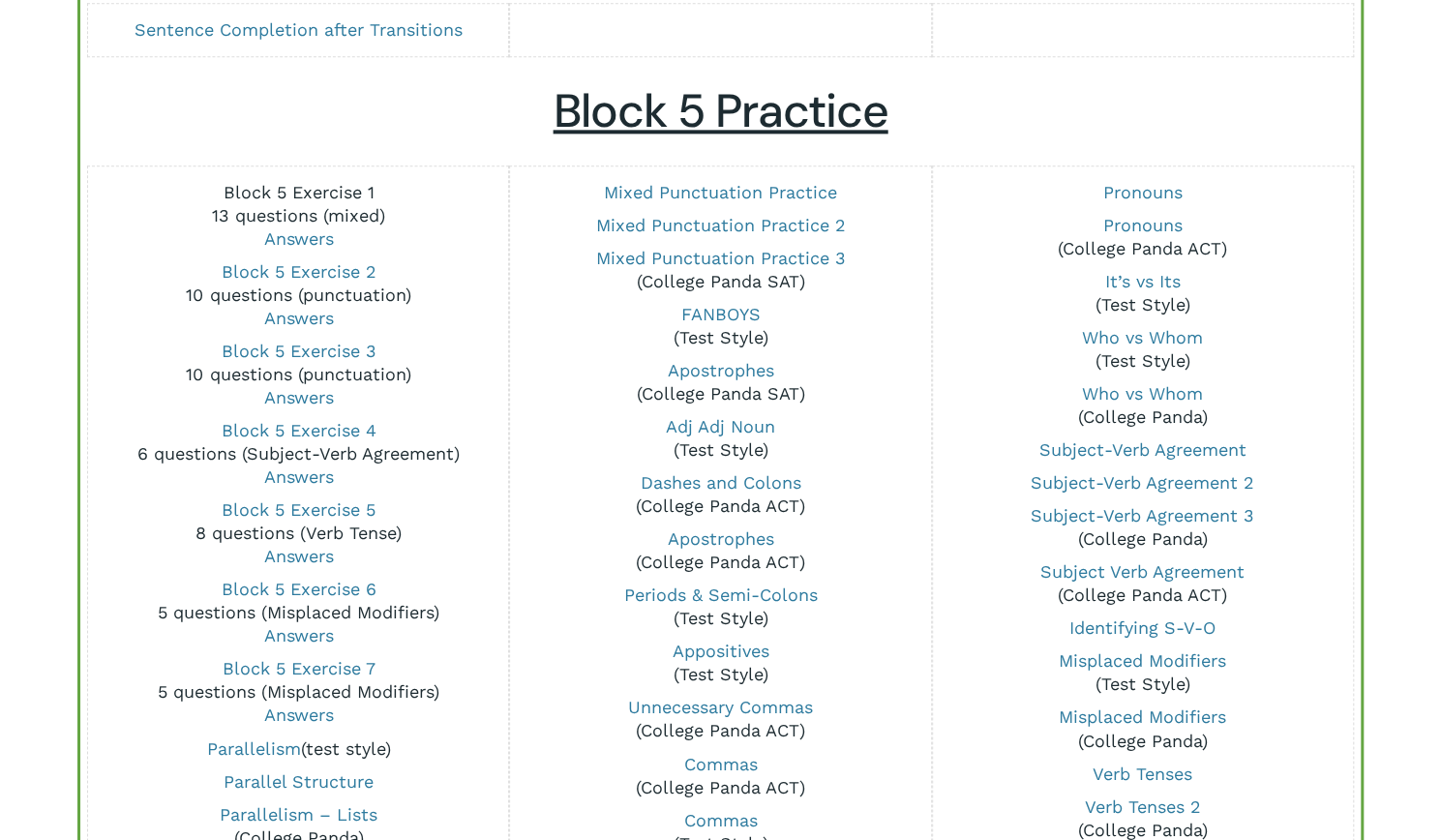click on "Block 5 Exercise 1" at bounding box center [298, 192] 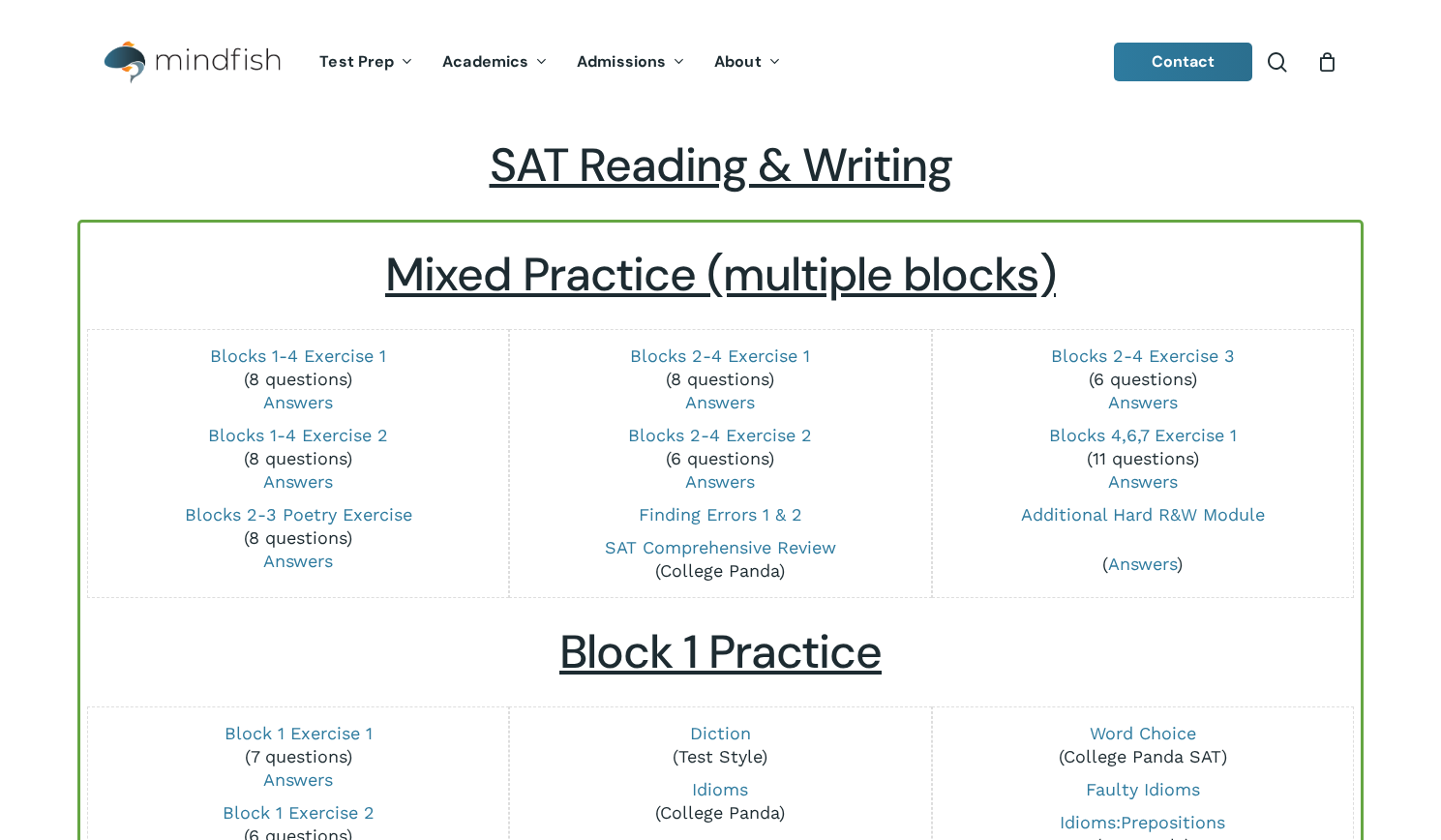 scroll, scrollTop: 2134, scrollLeft: 0, axis: vertical 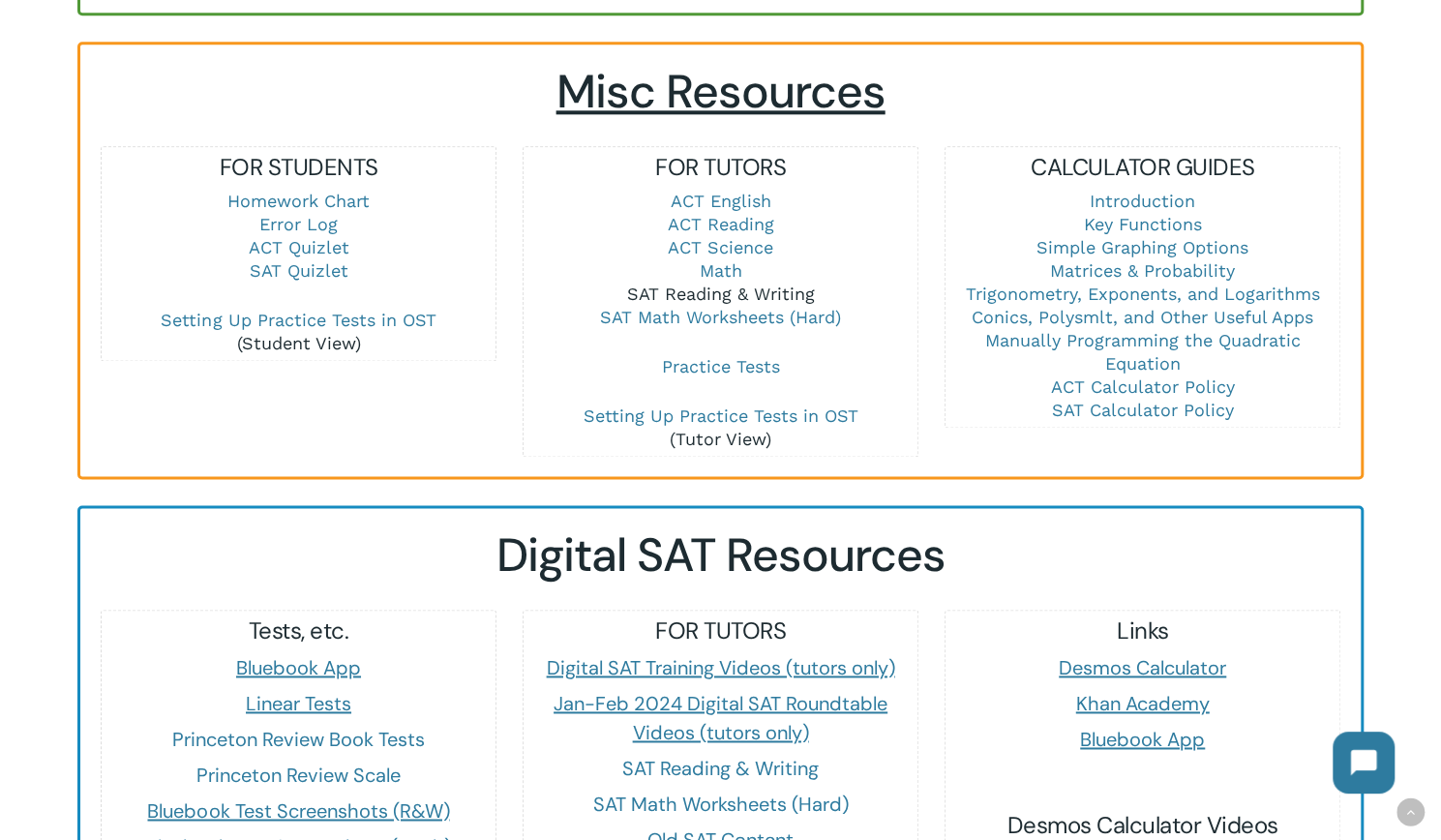 click on "SAT Reading & Writing" at bounding box center (720, 293) 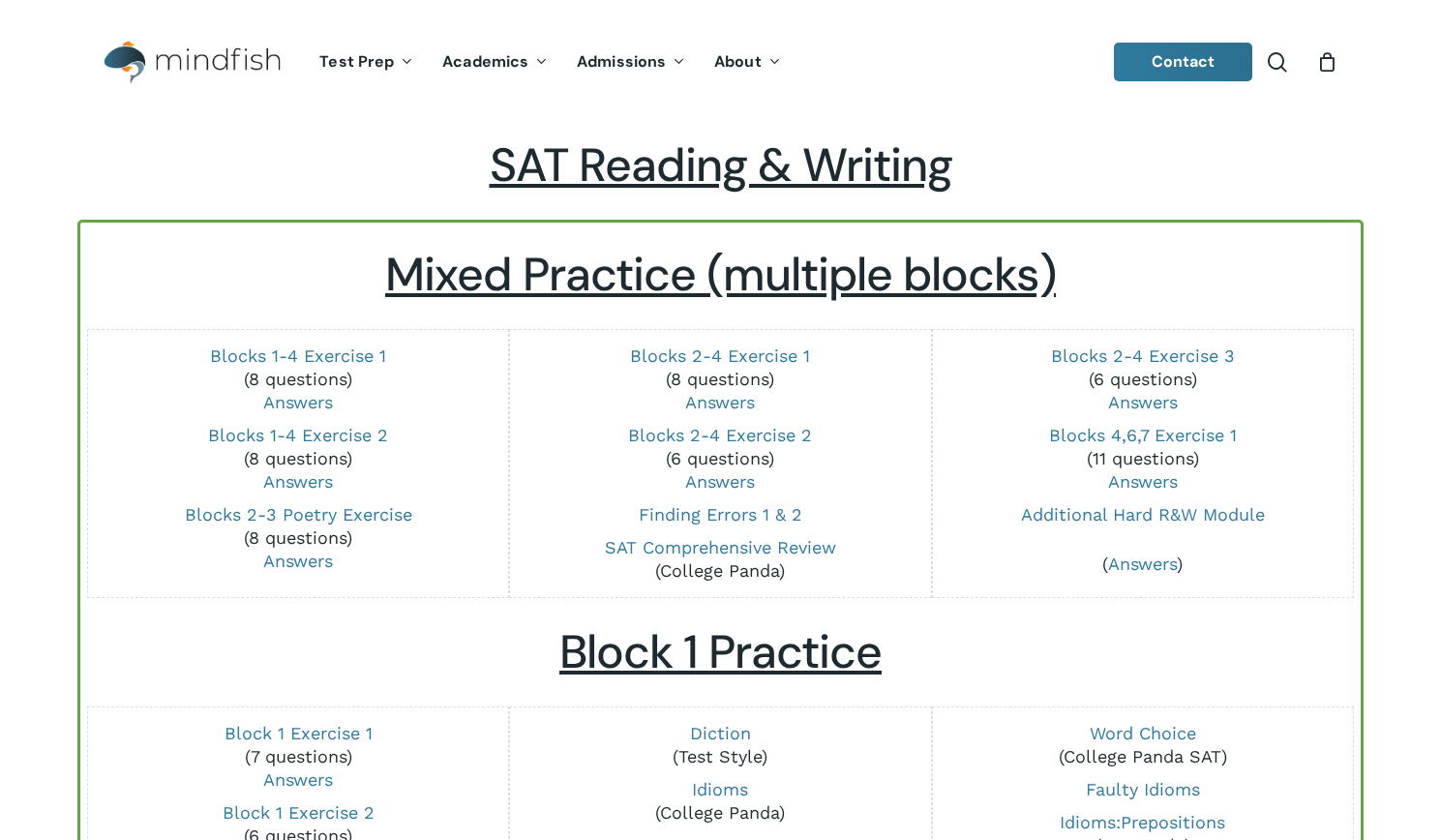 scroll, scrollTop: 0, scrollLeft: 0, axis: both 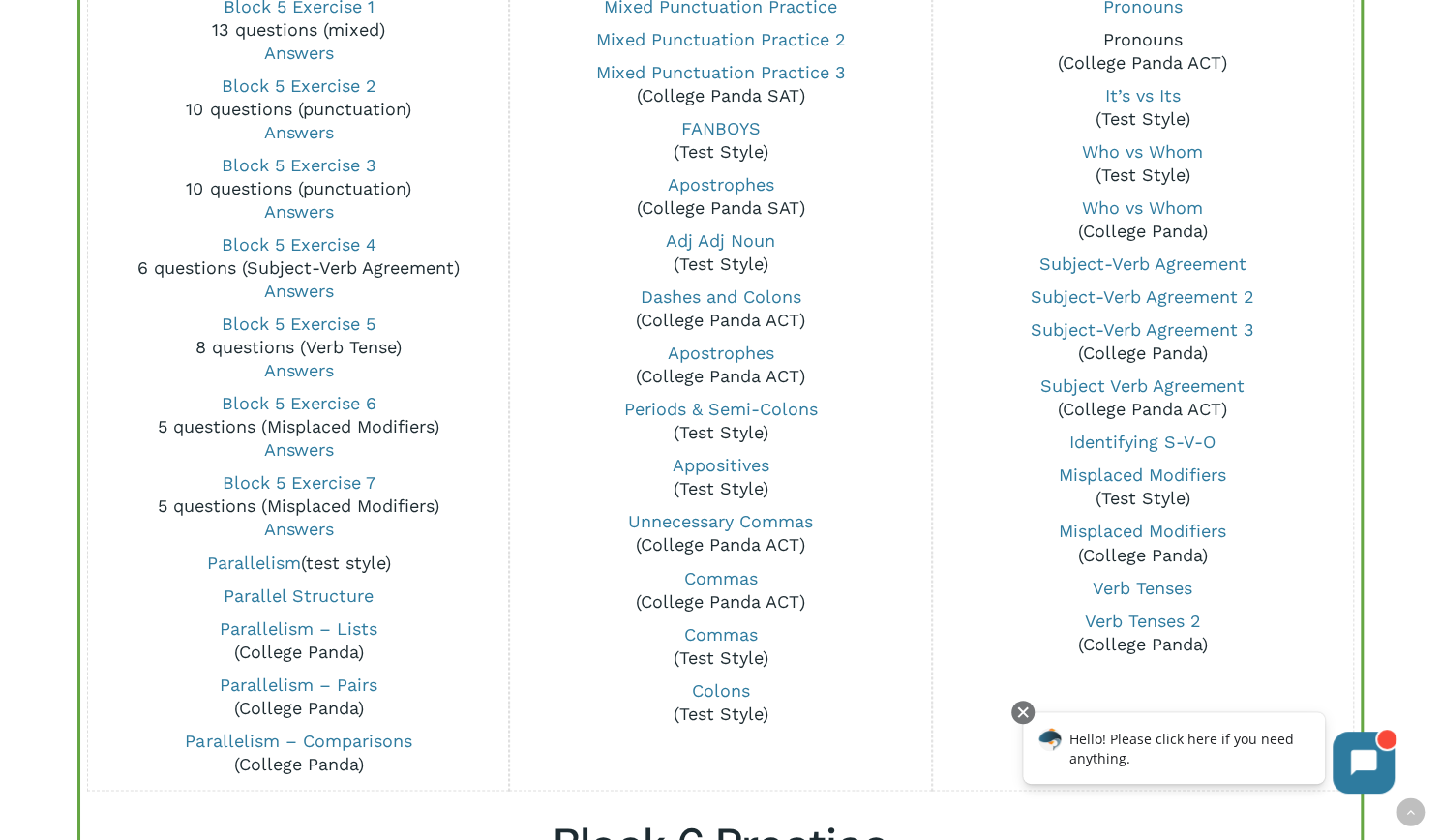 click on "Pronouns" at bounding box center [1143, 39] 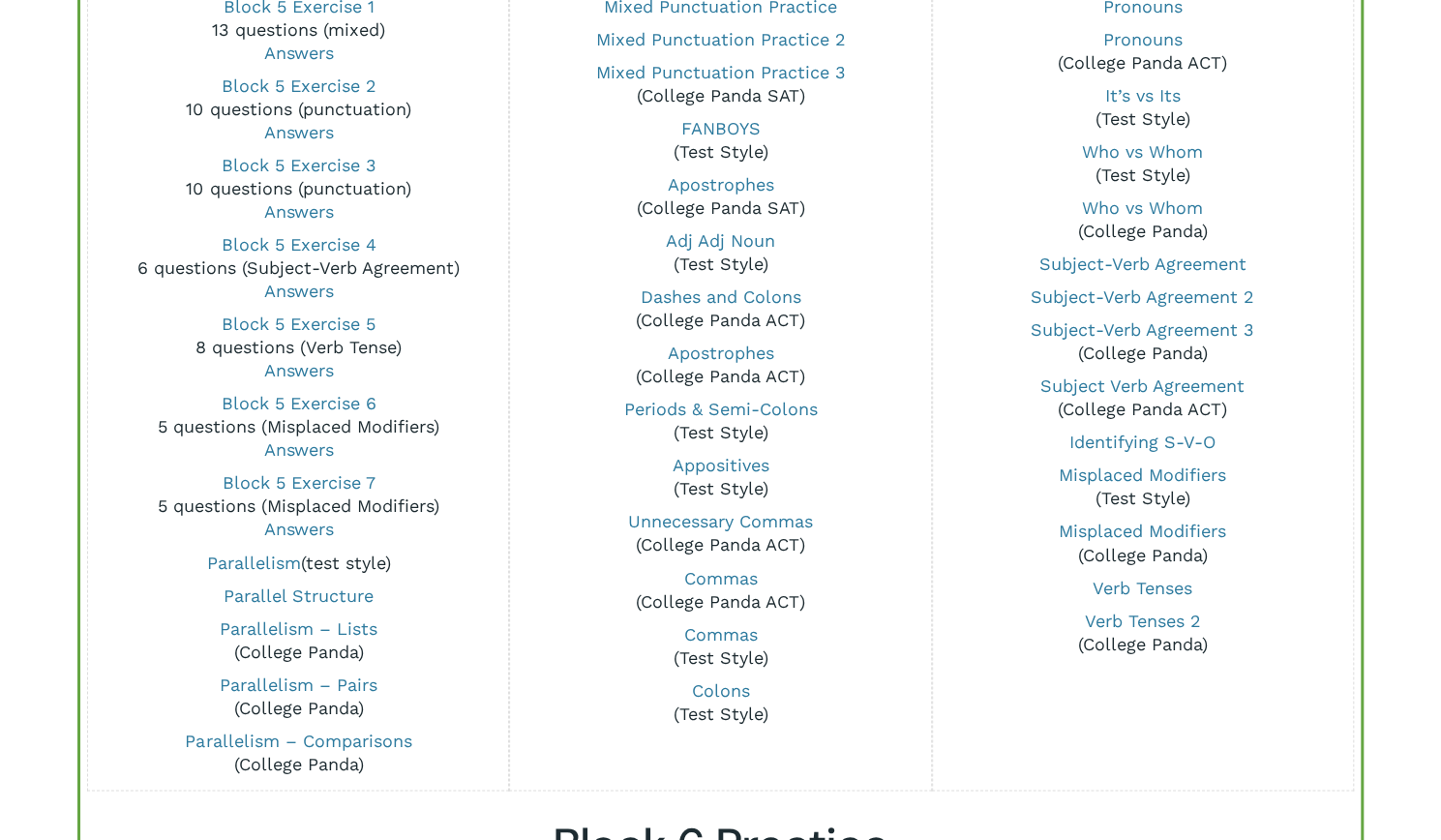 scroll, scrollTop: 1565, scrollLeft: 0, axis: vertical 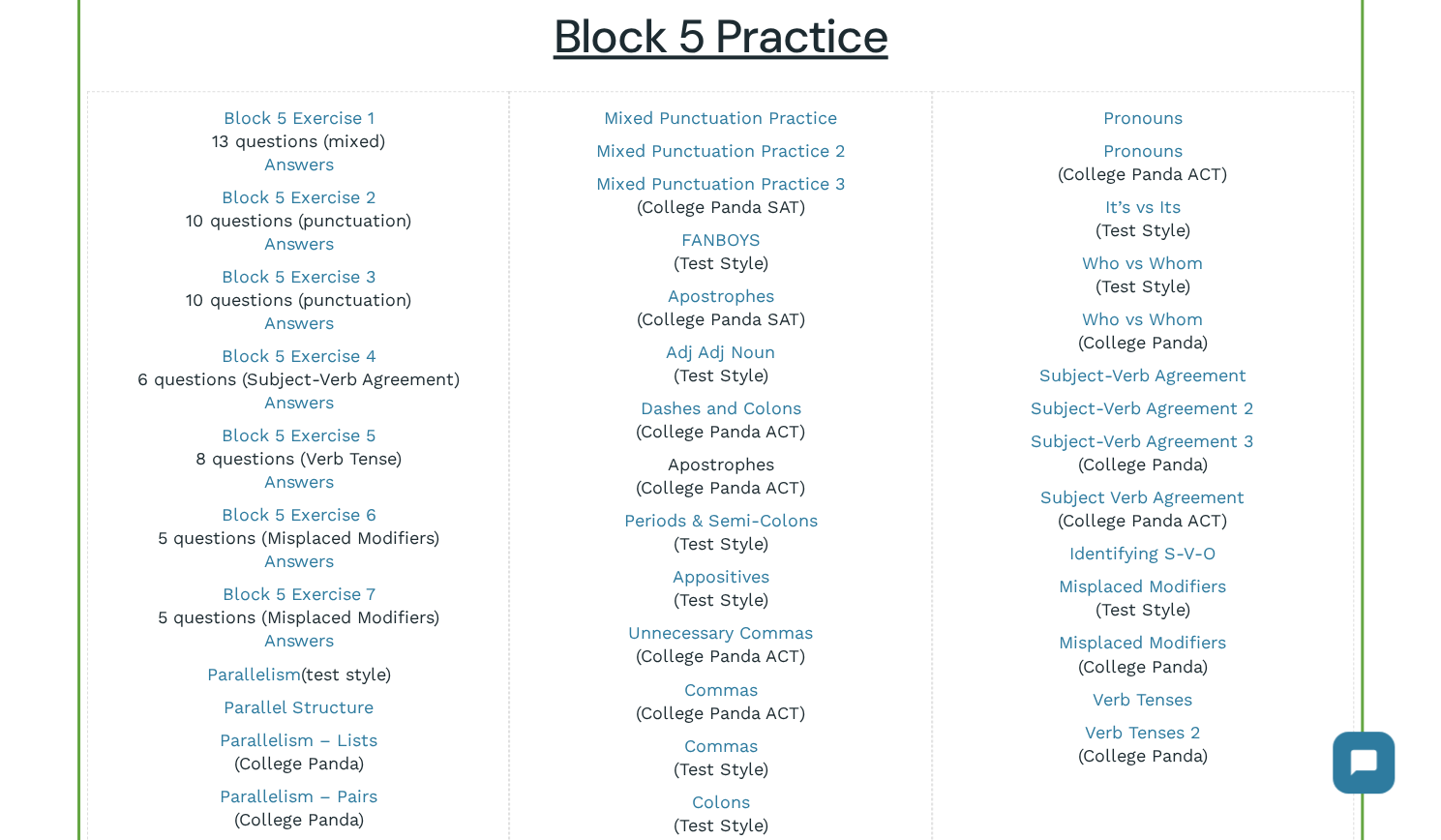 click on "Apostrophes" at bounding box center (720, 464) 